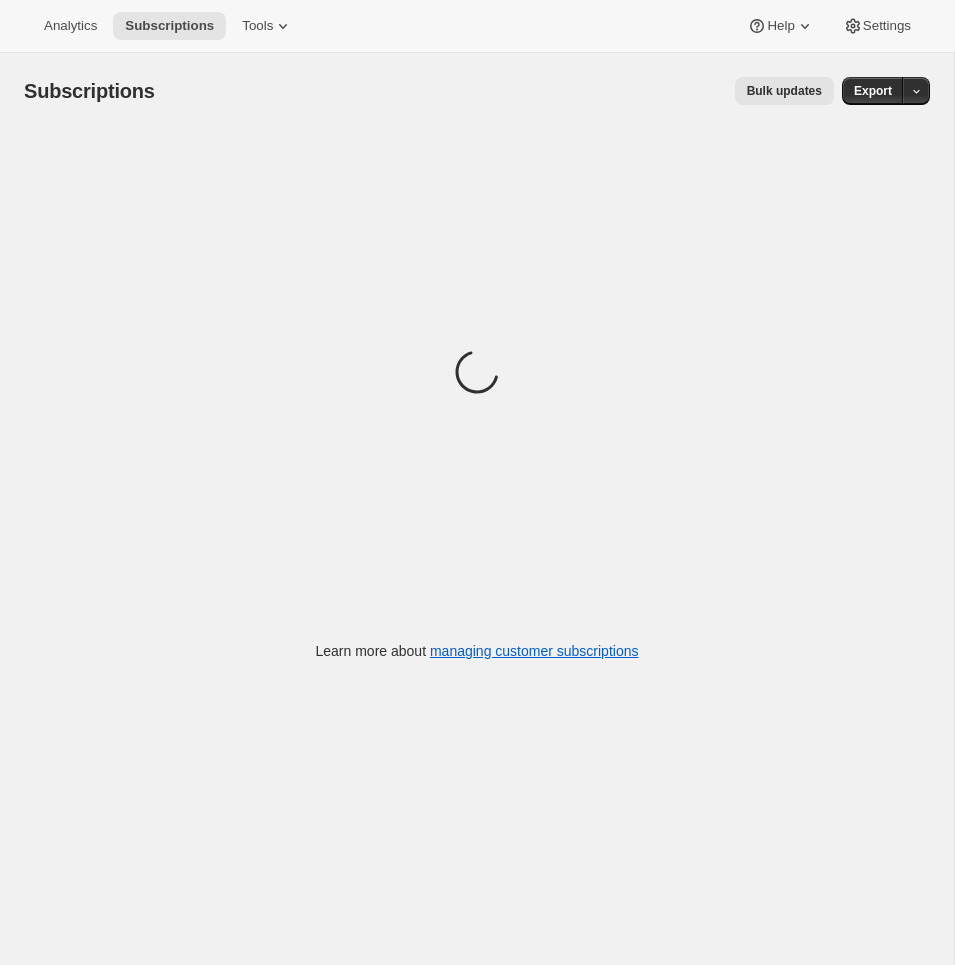 scroll, scrollTop: 0, scrollLeft: 0, axis: both 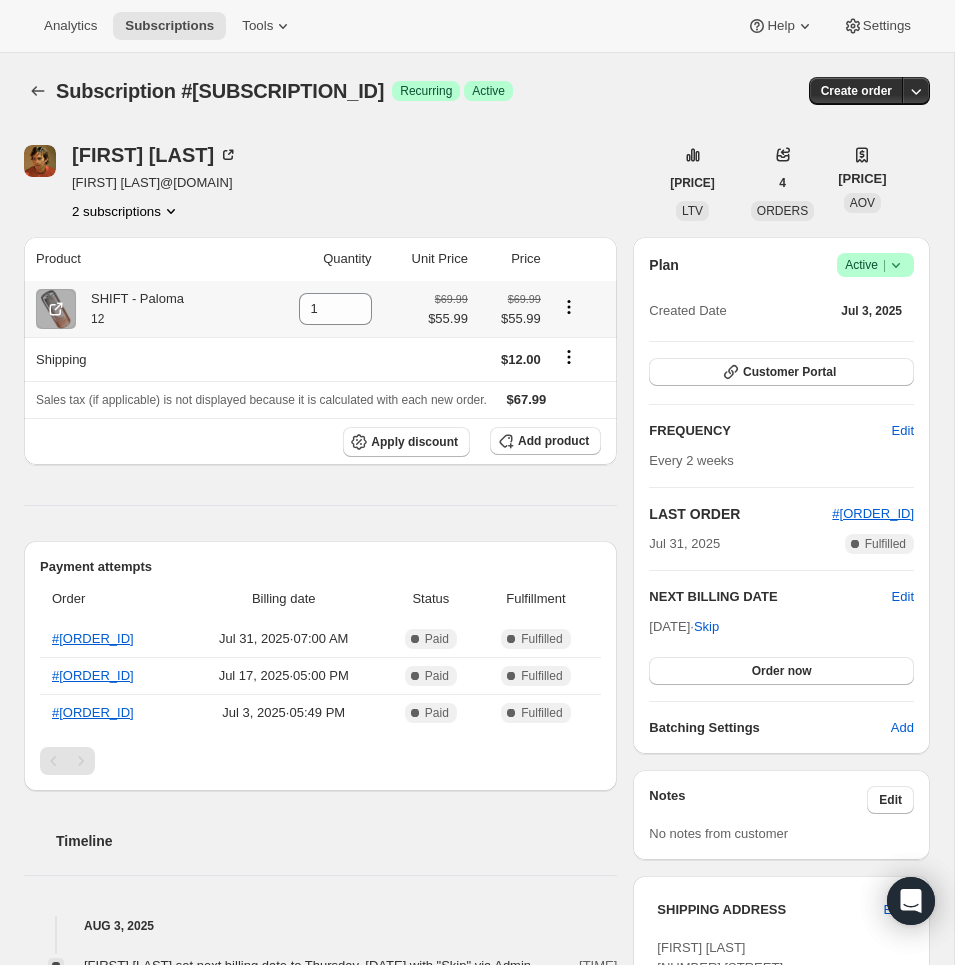 click 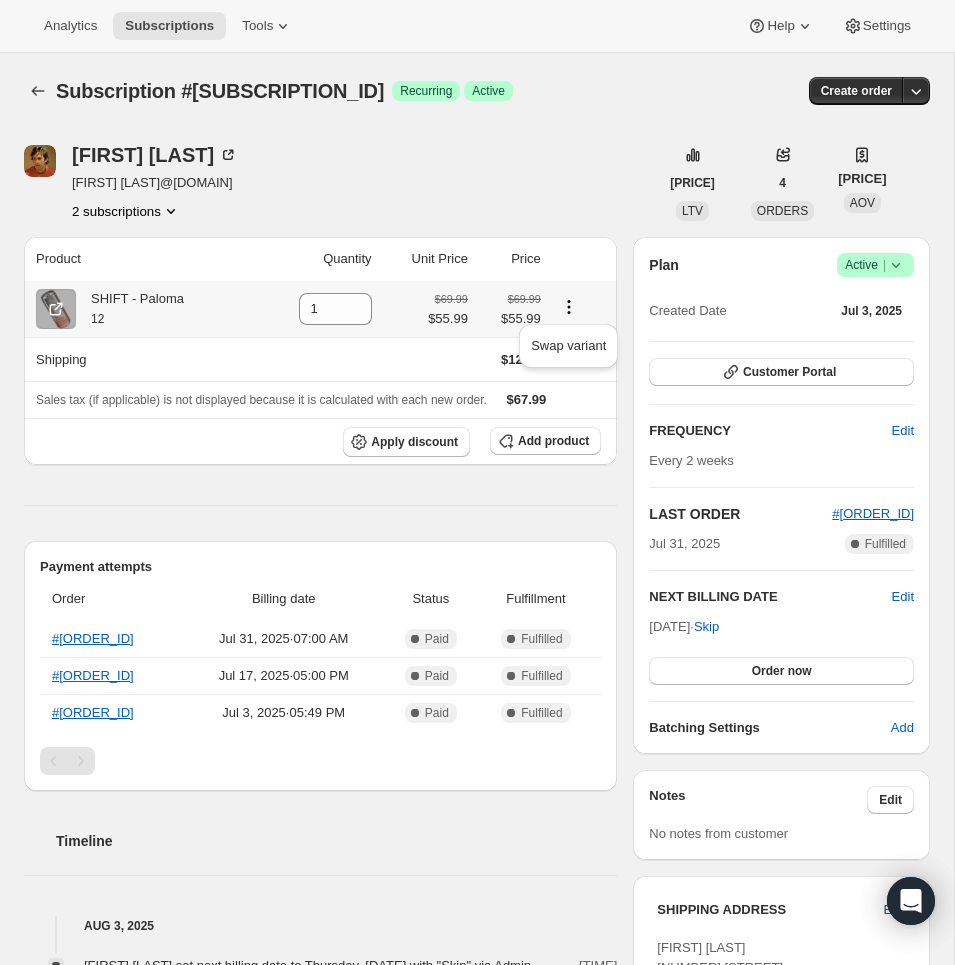 click 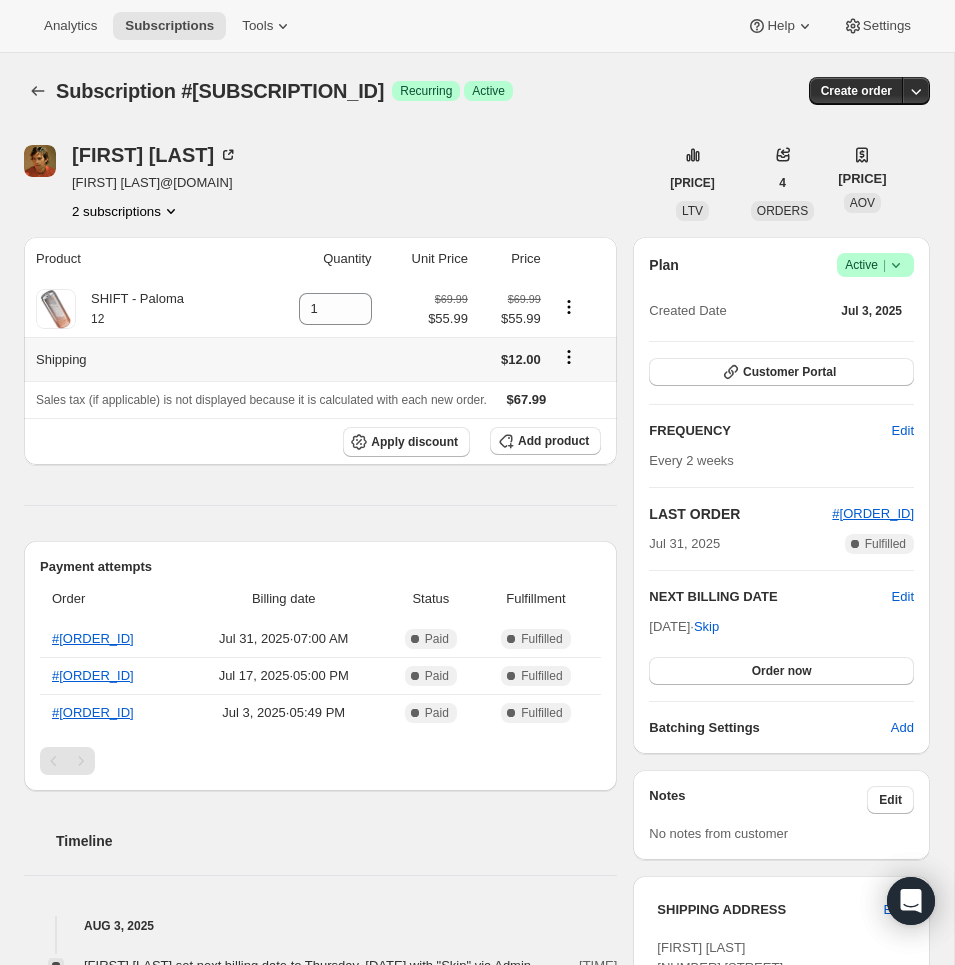 click 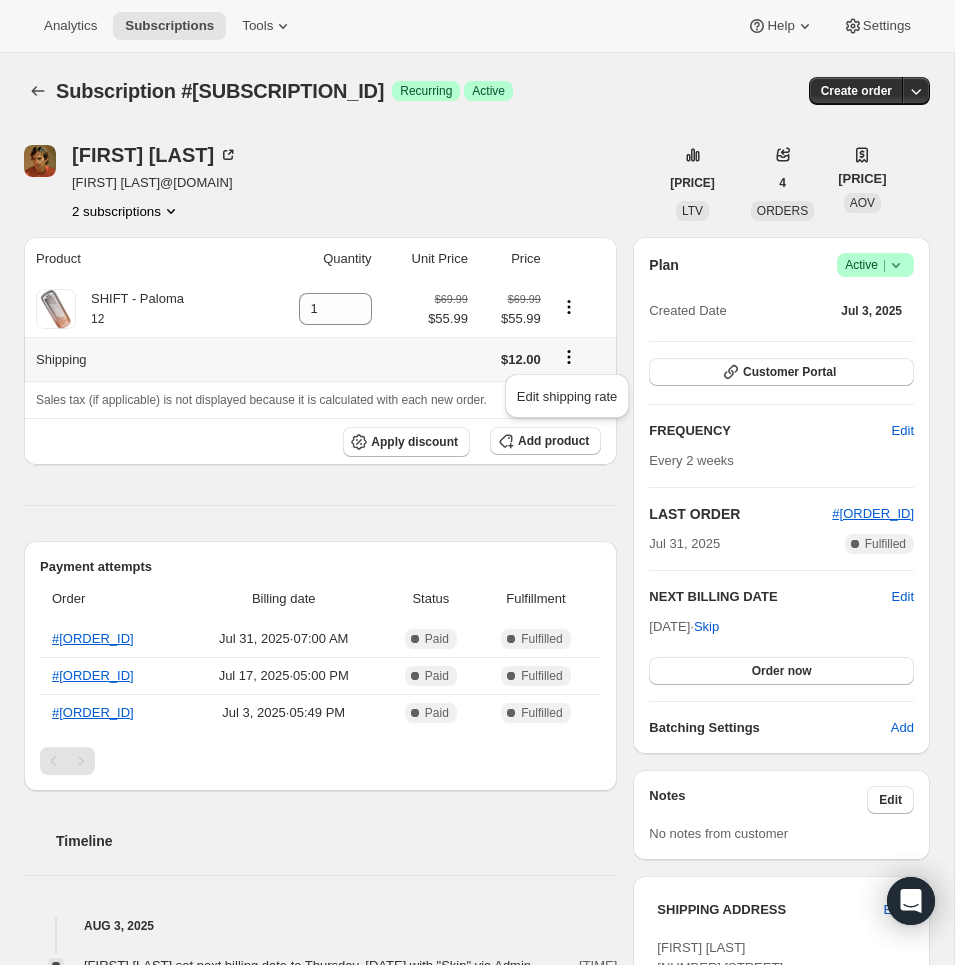 click 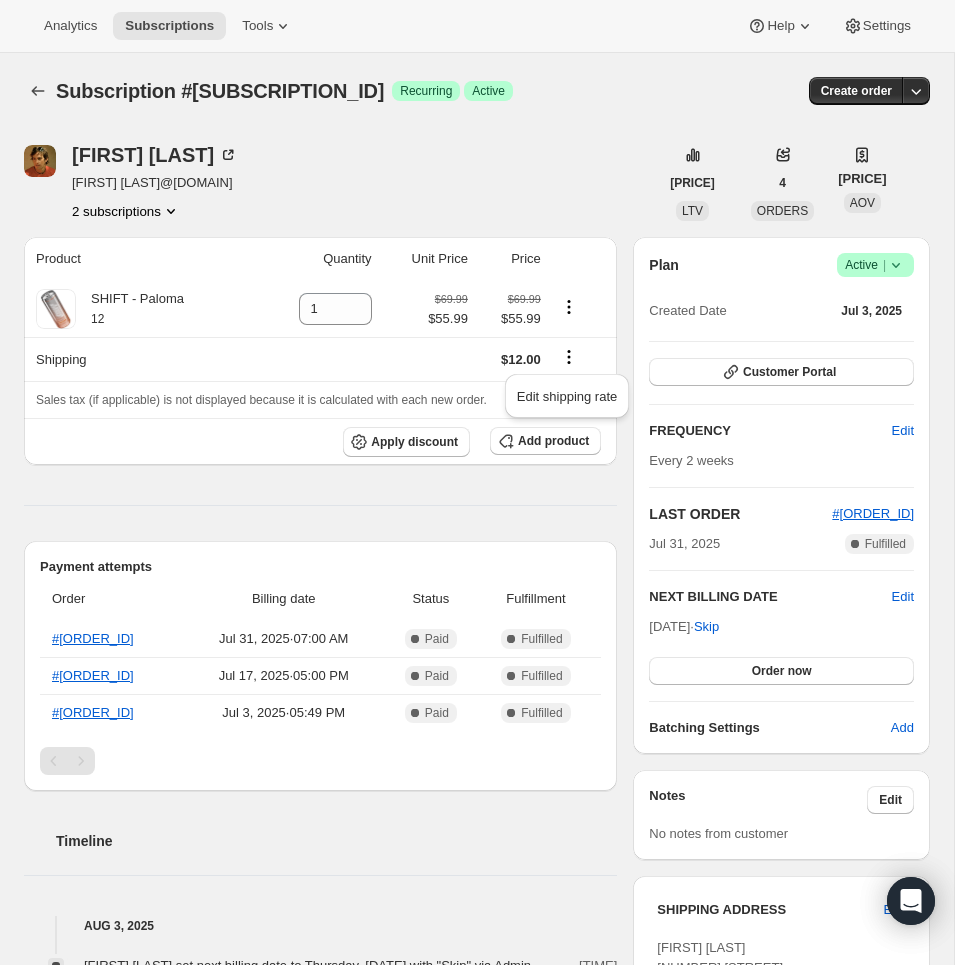 click 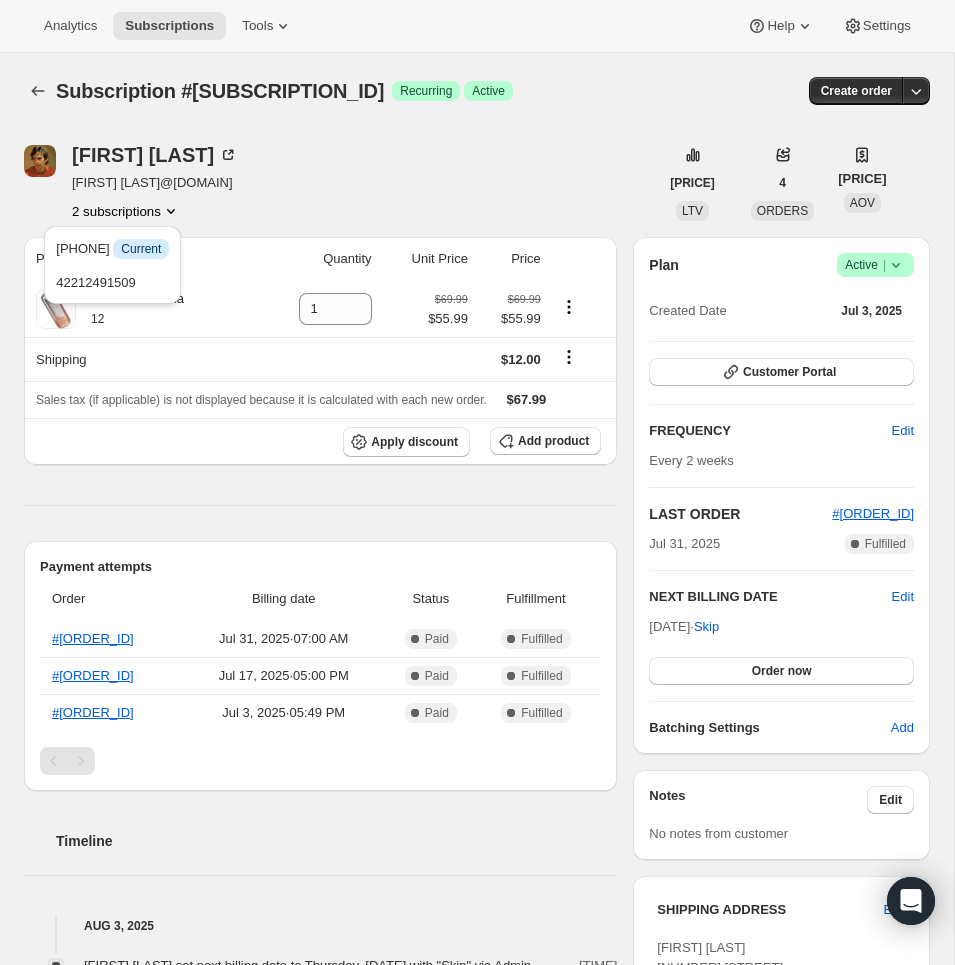 click on "[FIRST] [LAST] [FIRST] [LAST] [DOMAIN] 2 subscriptions" at bounding box center [341, 183] 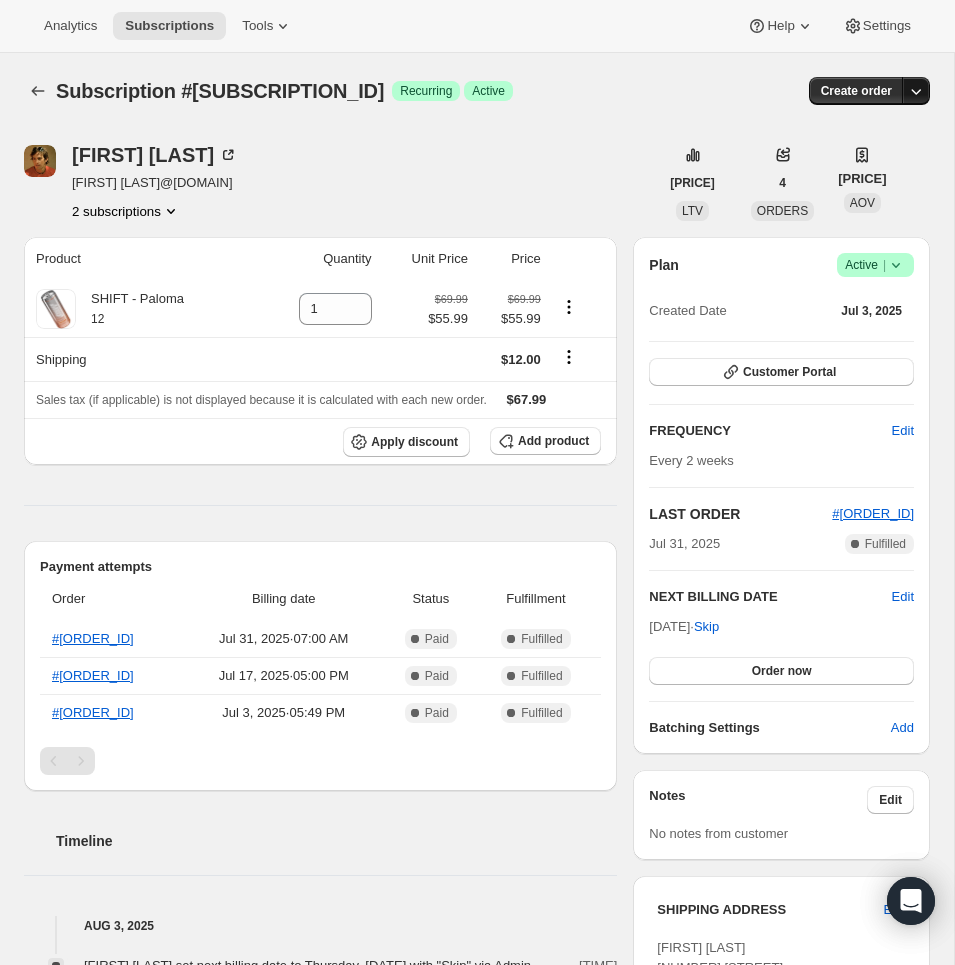 click 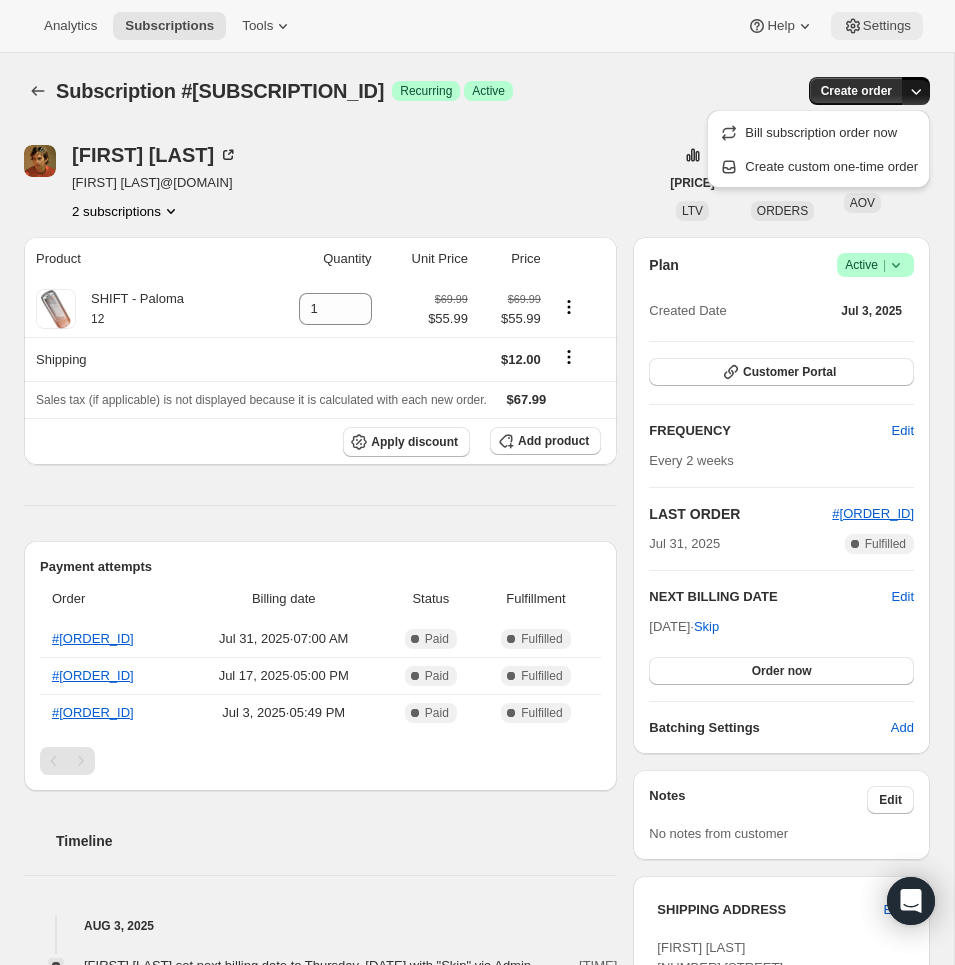 click on "Settings" at bounding box center (877, 26) 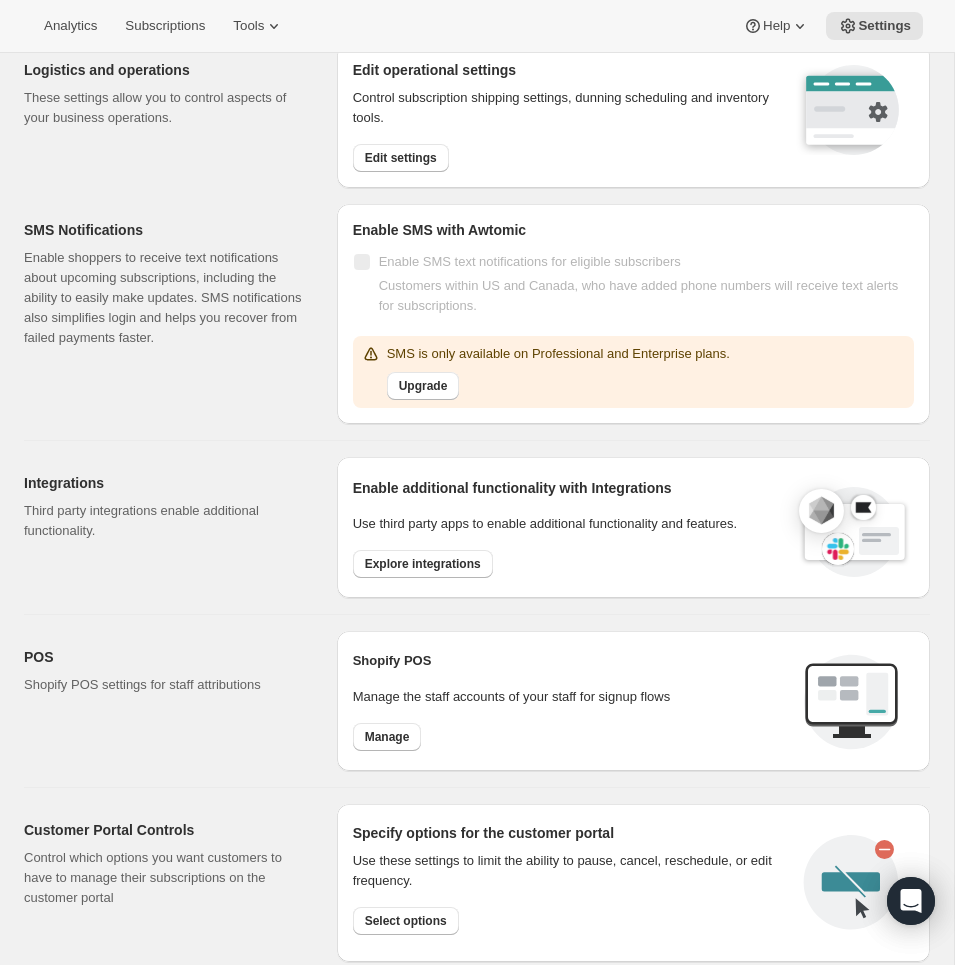scroll, scrollTop: 622, scrollLeft: 0, axis: vertical 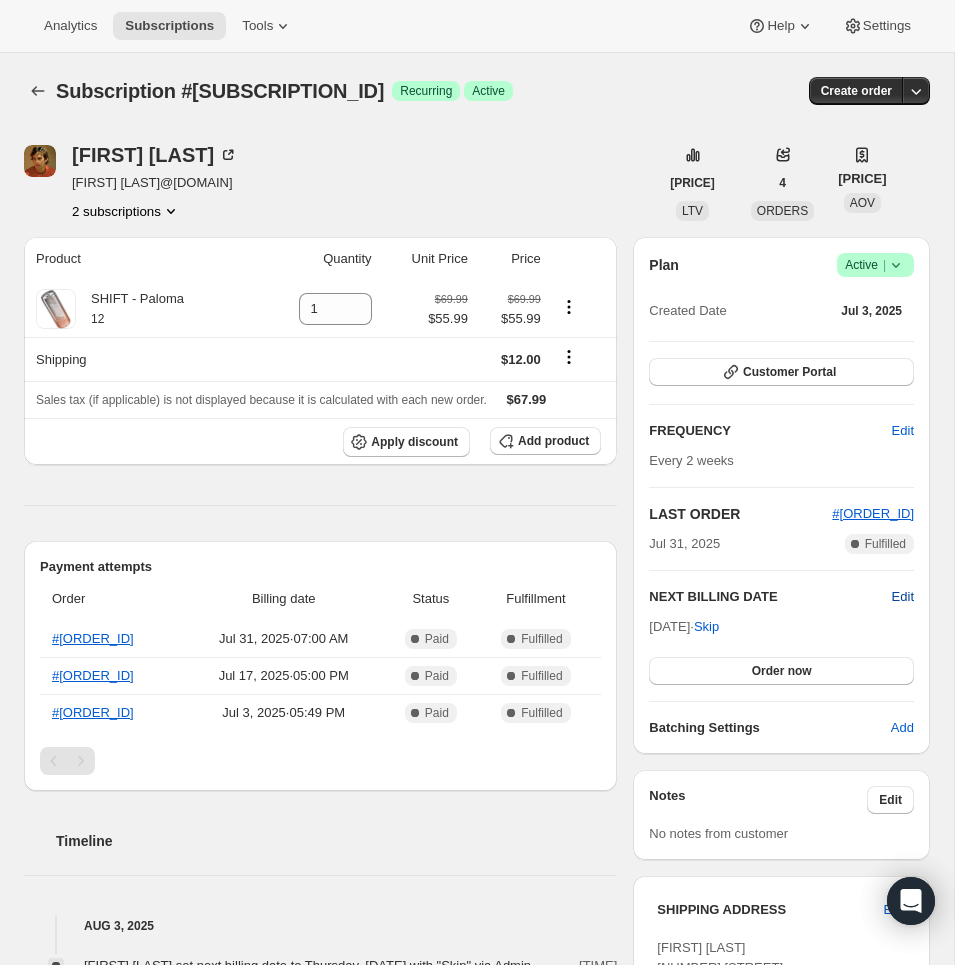 click on "Edit" at bounding box center (903, 597) 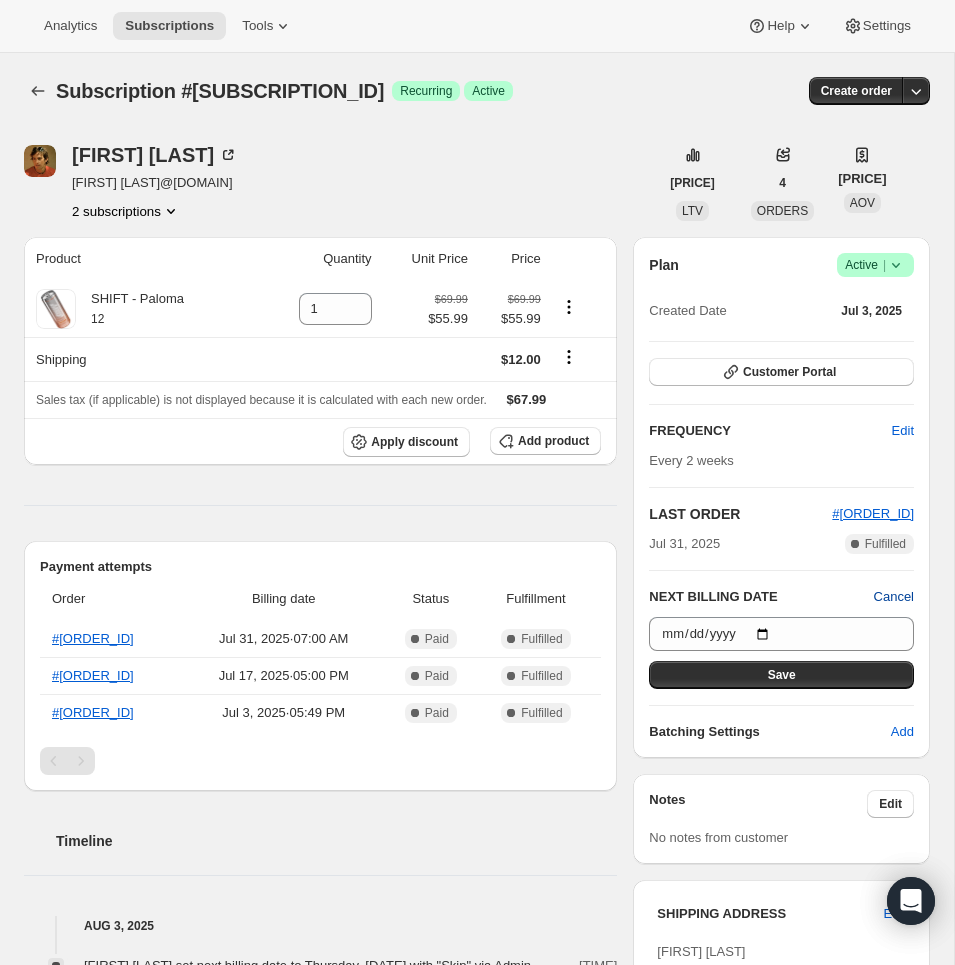 click on "Cancel" at bounding box center [894, 597] 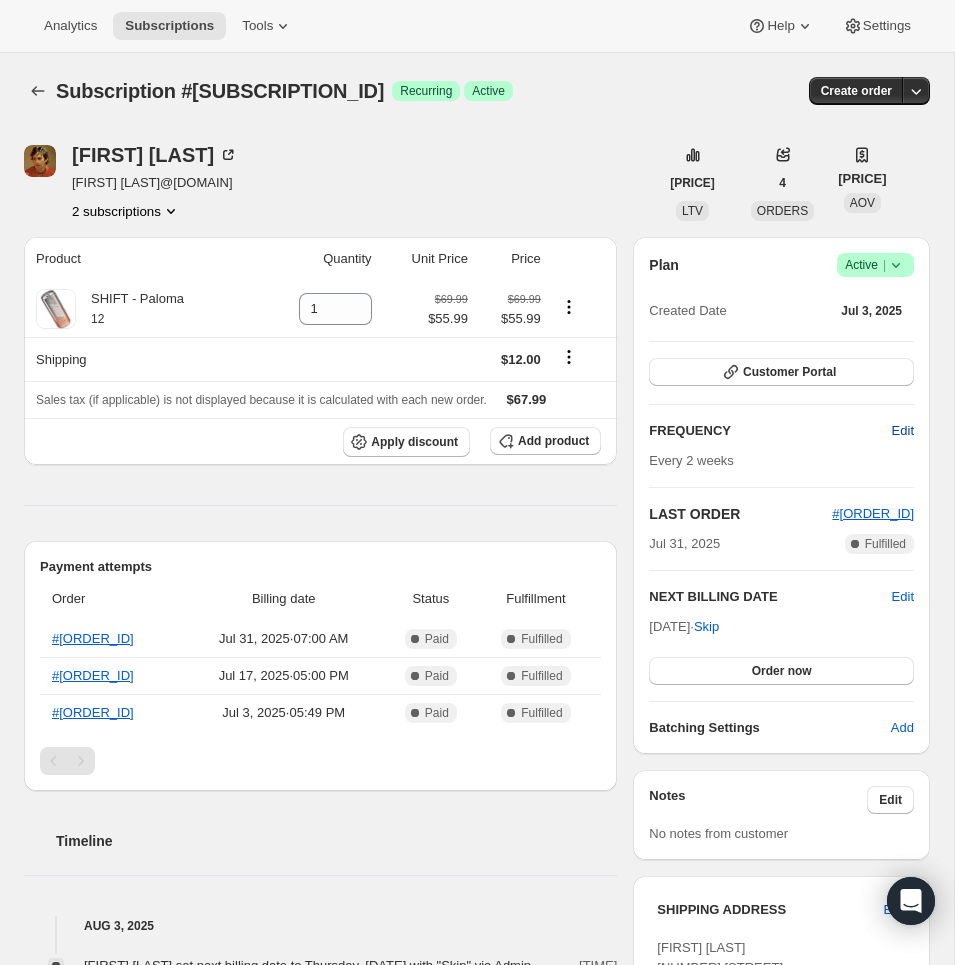 click on "Edit" at bounding box center (903, 431) 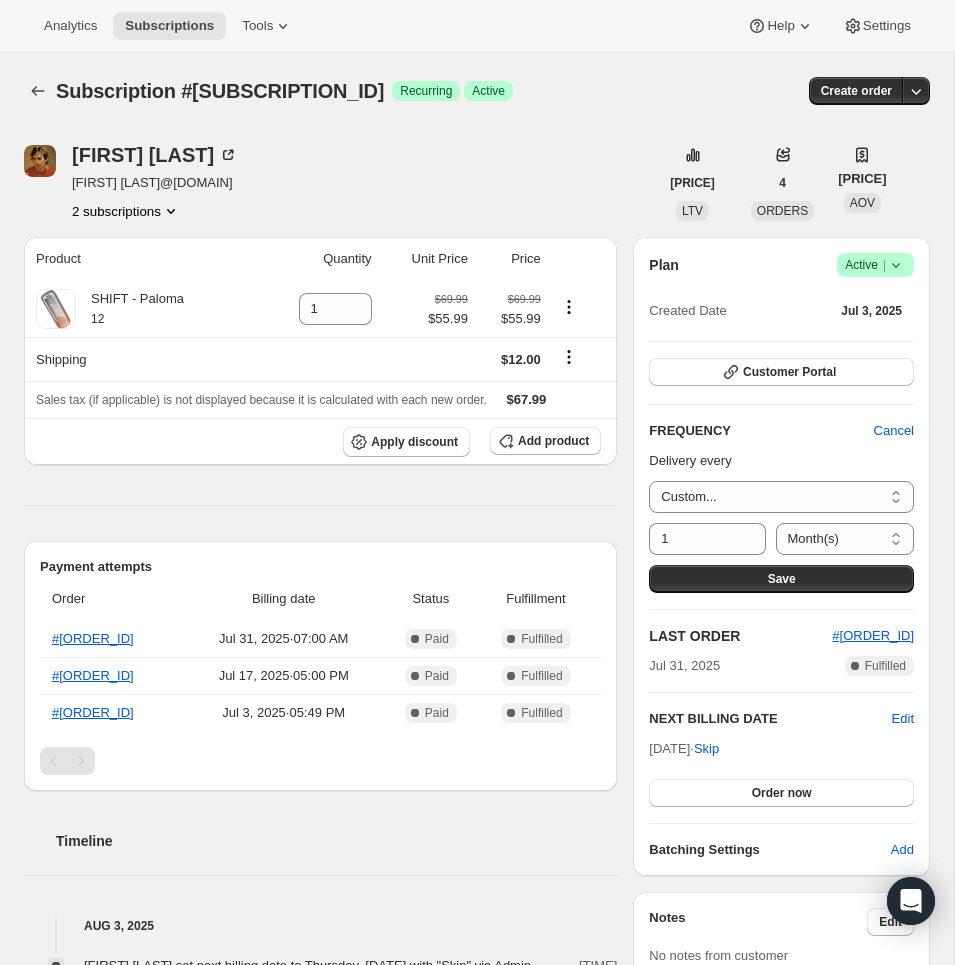 click on "Plan Success Active | Created Date [DATE] Customer Portal FREQUENCY Cancel Delivery every Custom... Custom... 1 Day(s) Week(s) Month(s) Year(s) Month(s) Save LAST ORDER #[ORDER_ID] [DATE]  Complete Fulfilled NEXT BILLING DATE Edit [DATE]   ·  Skip Order now Batching Settings Add" at bounding box center [781, 556] 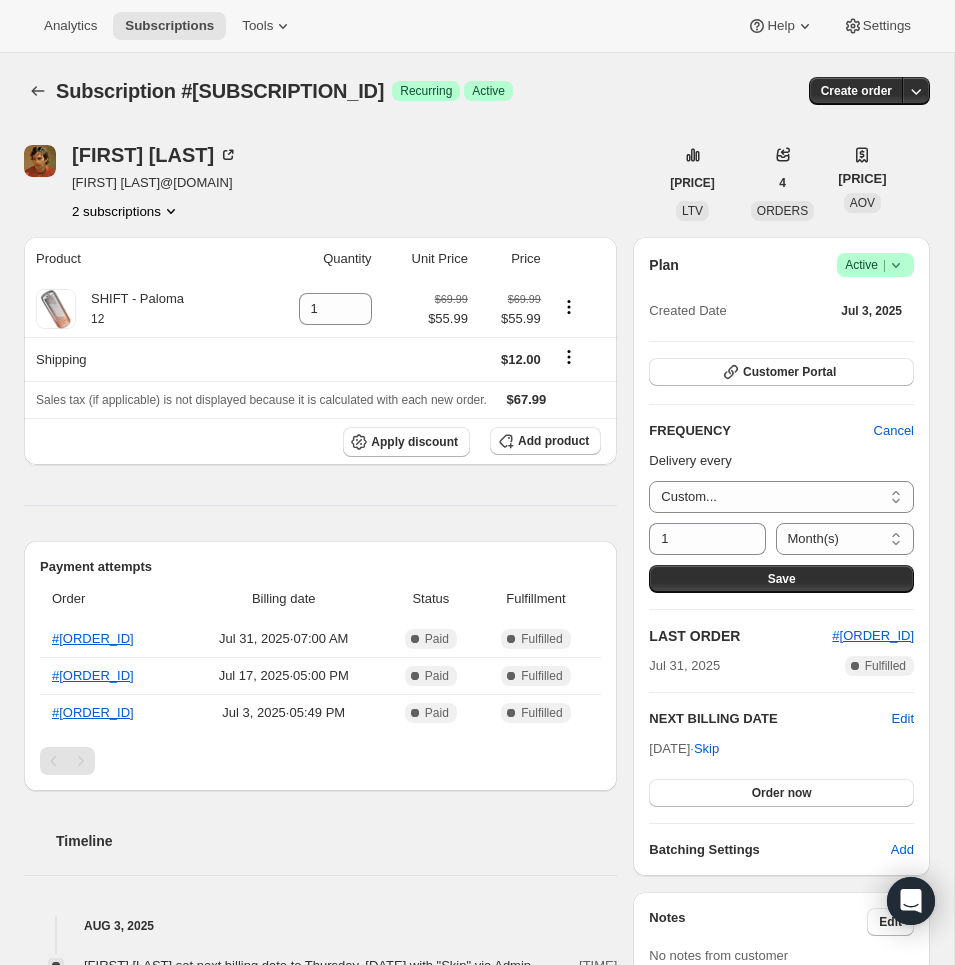 click 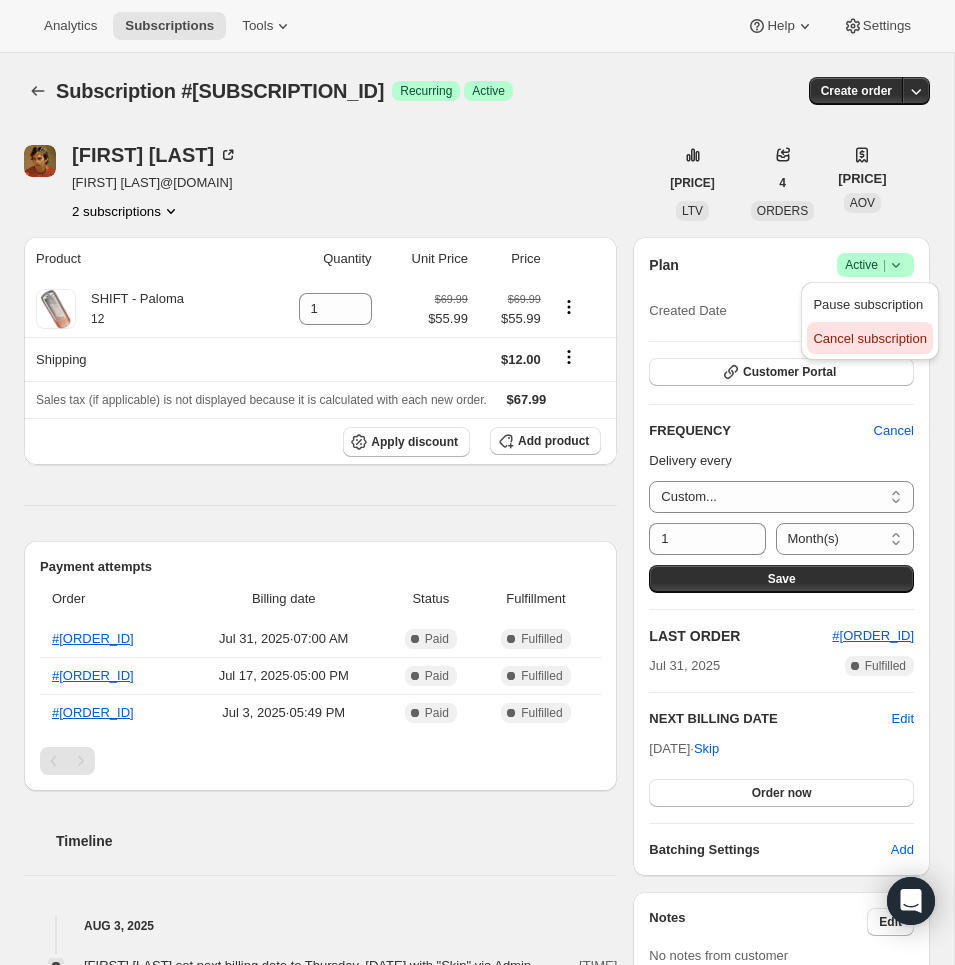click on "Cancel subscription" at bounding box center [869, 338] 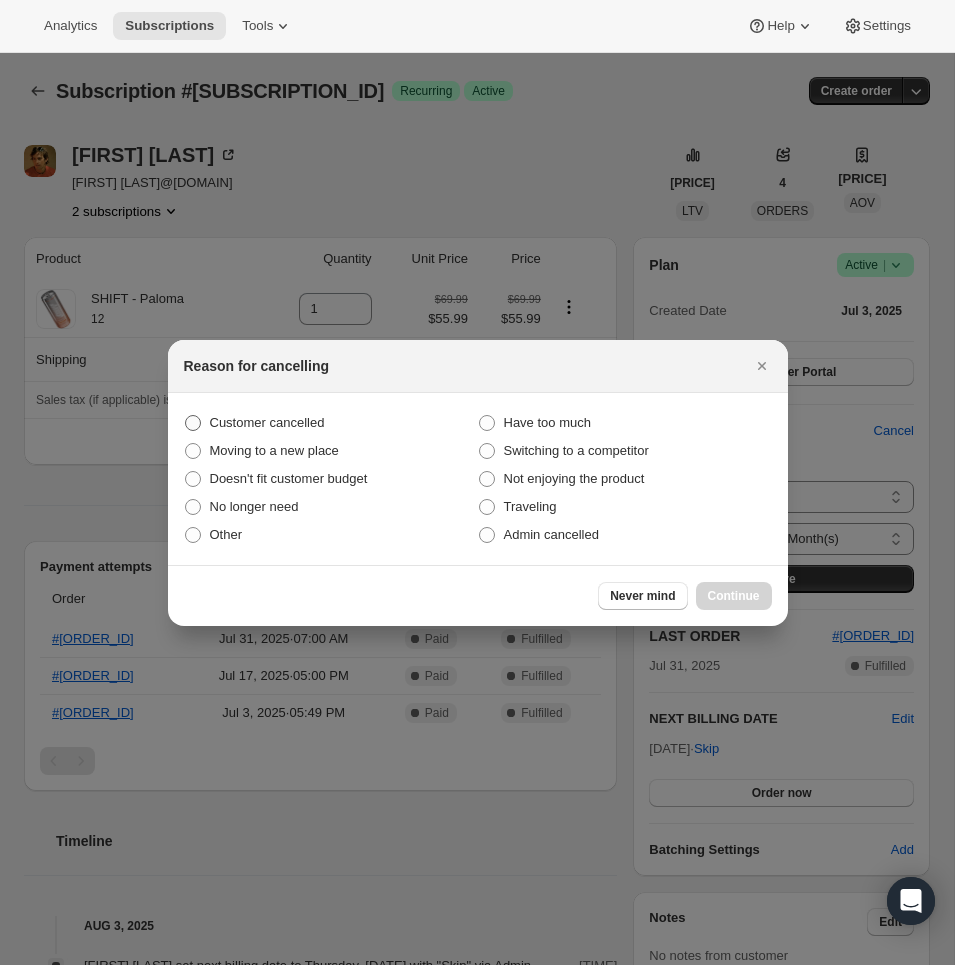 click on "Customer cancelled" at bounding box center [267, 422] 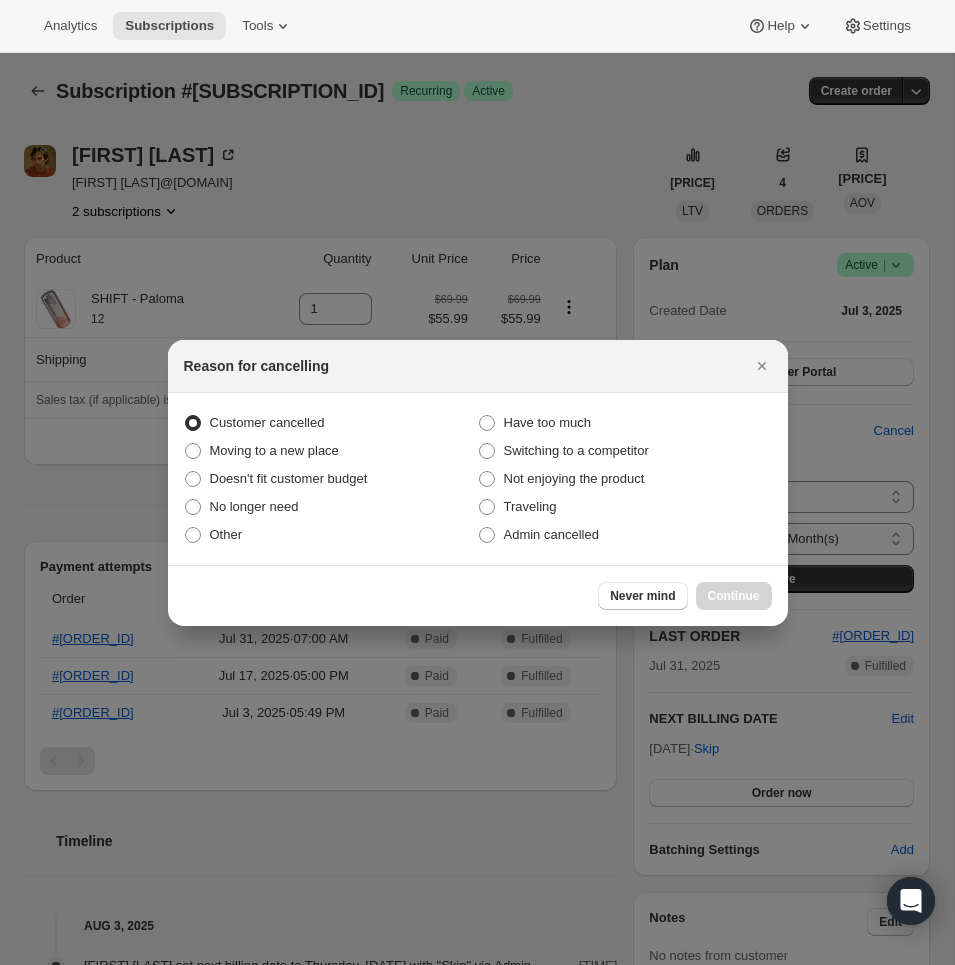 radio on "true" 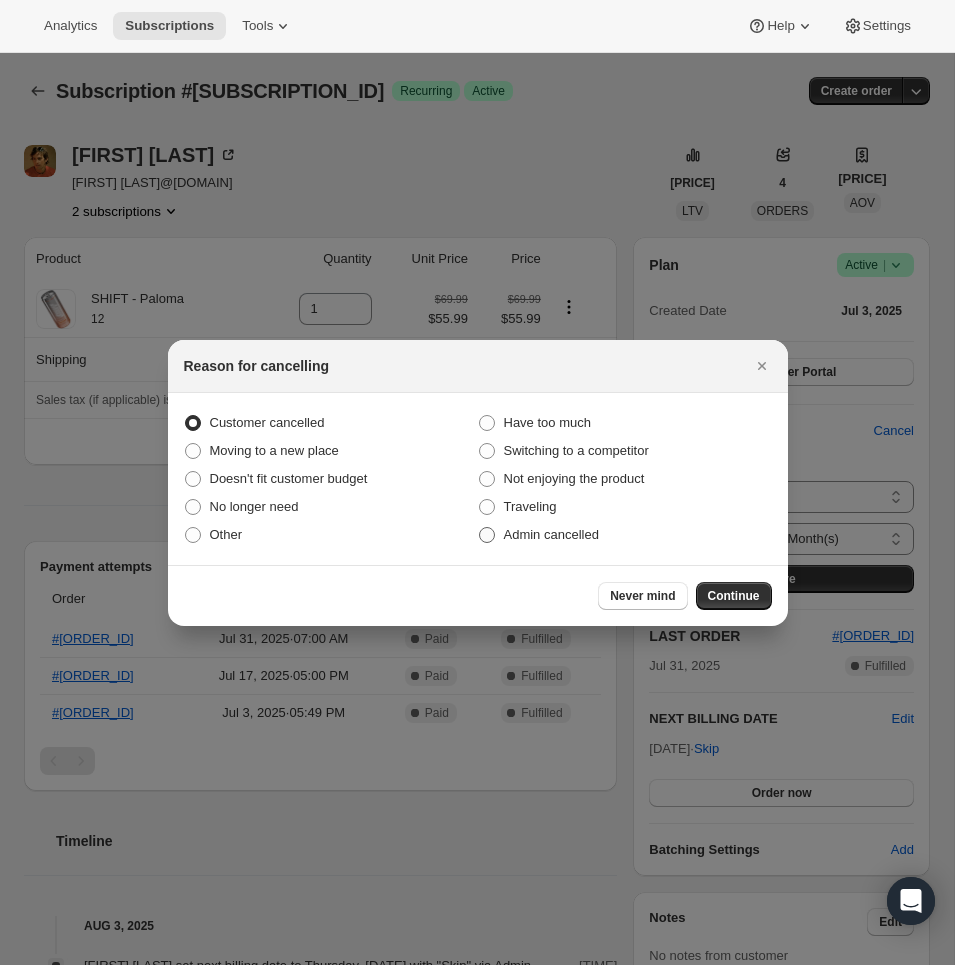 click on "Admin cancelled" at bounding box center (551, 534) 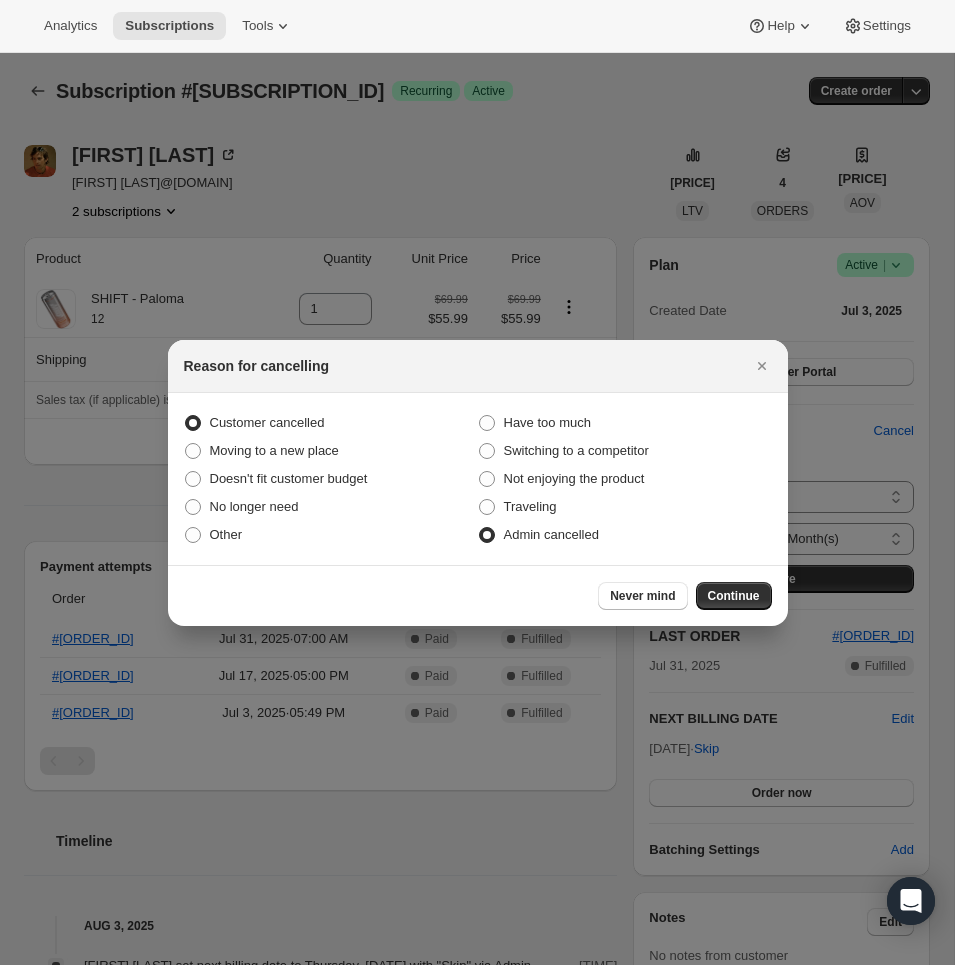 radio on "false" 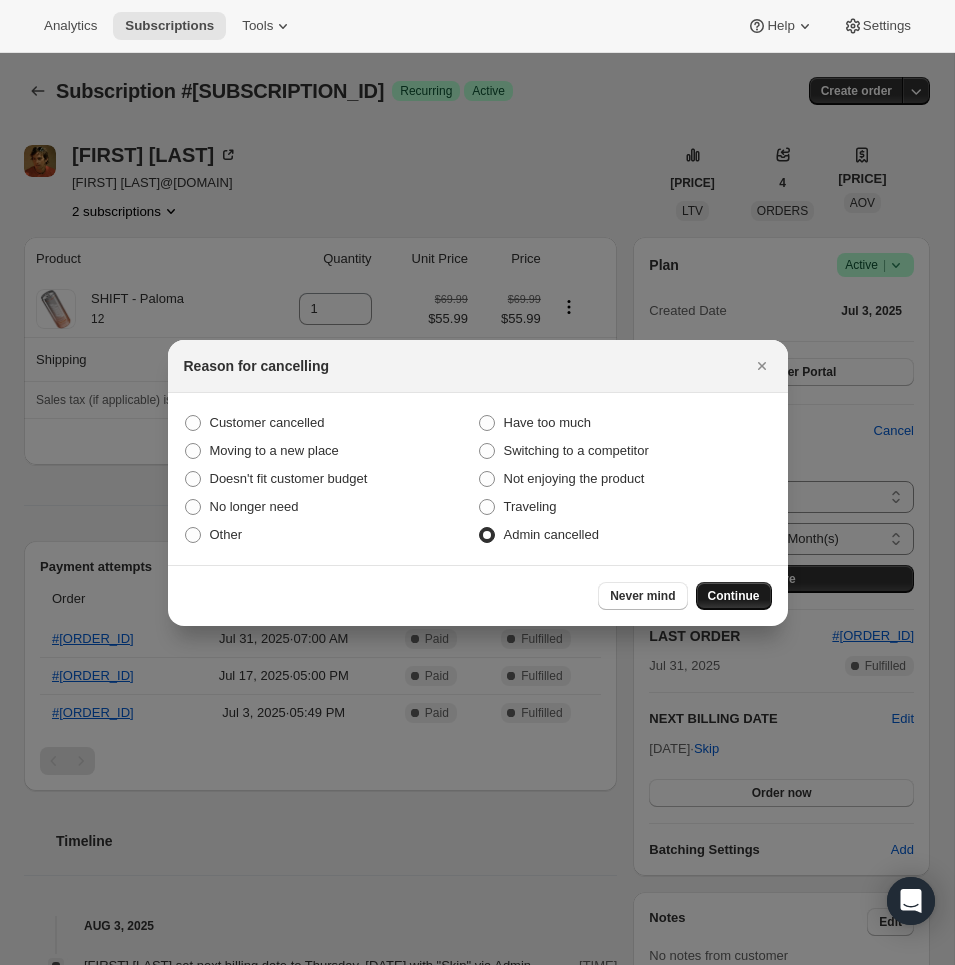 click on "Continue" at bounding box center [734, 596] 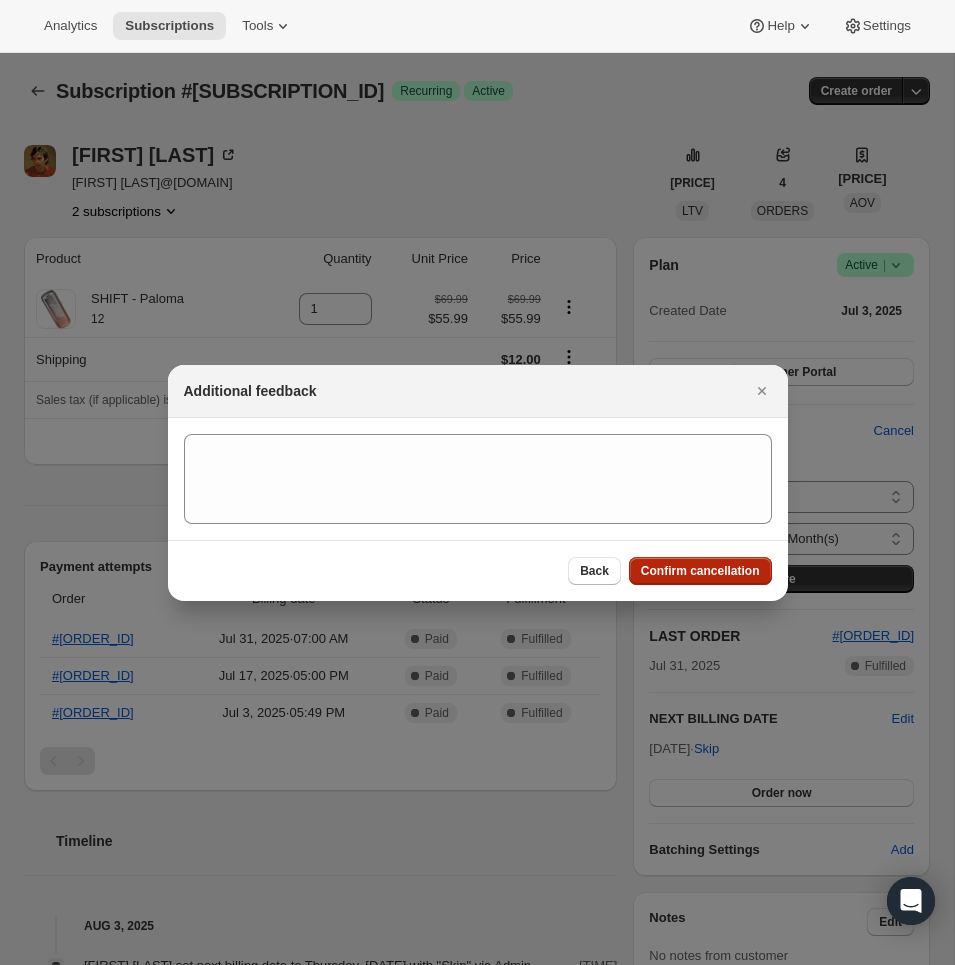 click on "Confirm cancellation" at bounding box center (700, 571) 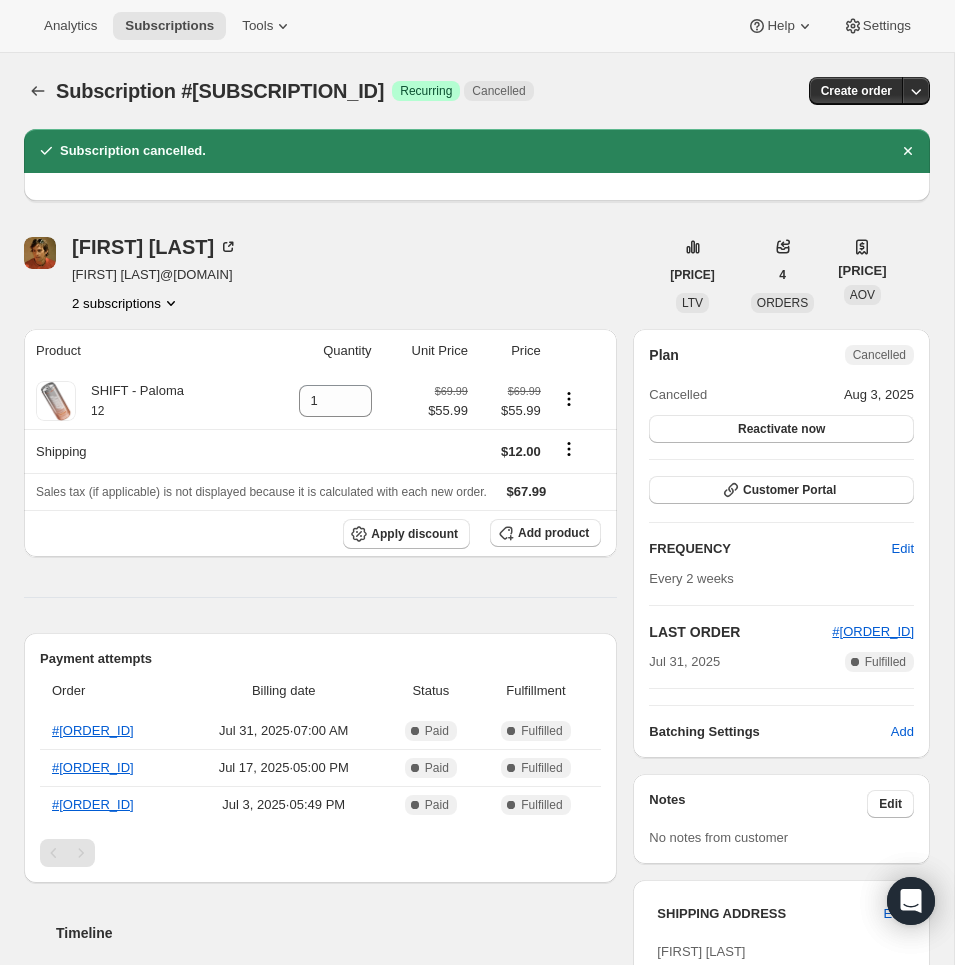 click on "2 subscriptions" at bounding box center [126, 303] 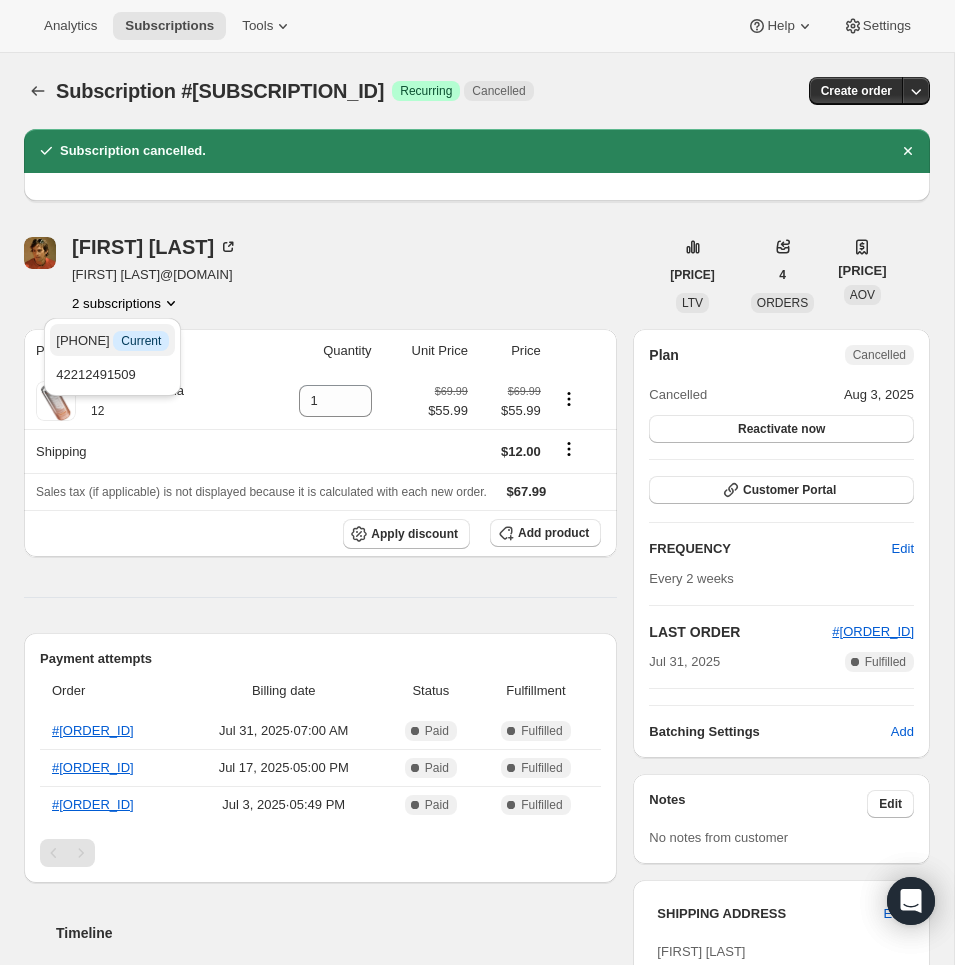 click on "Info  Current" at bounding box center [141, 341] 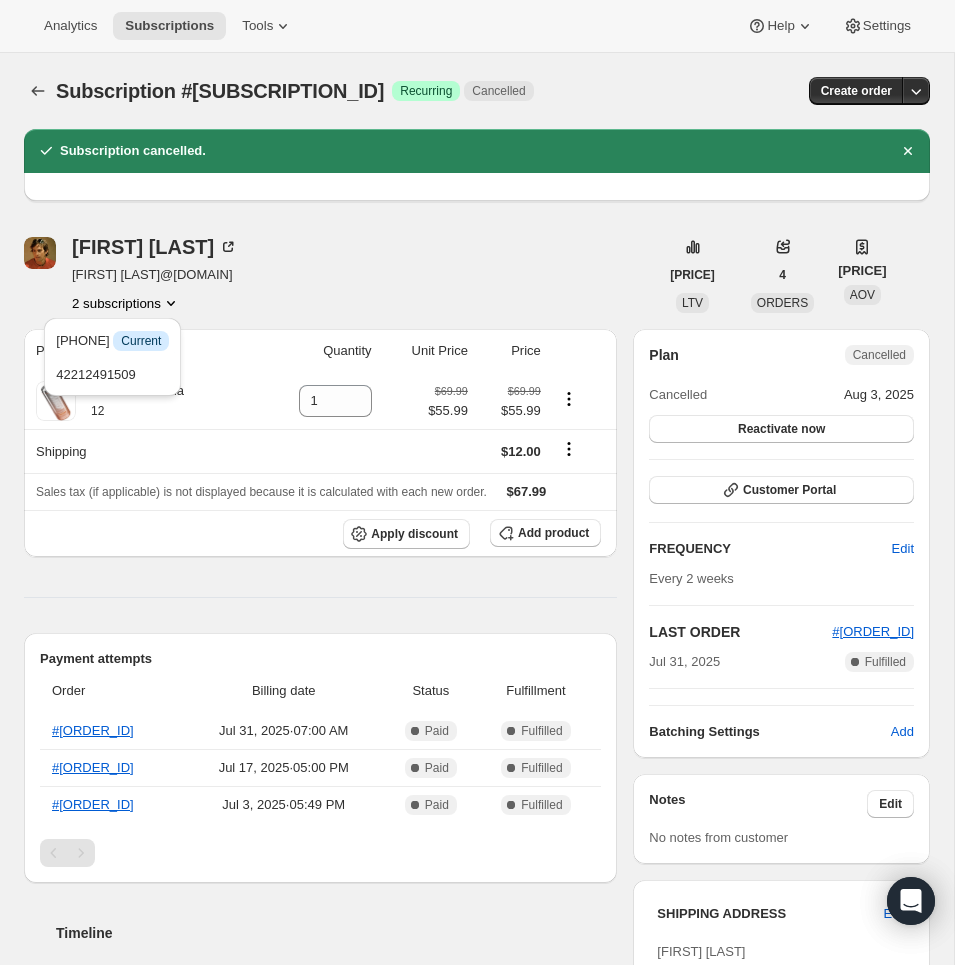 click on "[FIRST] [LAST] [FIRST] [LAST] [DOMAIN] 2 subscriptions" at bounding box center [341, 275] 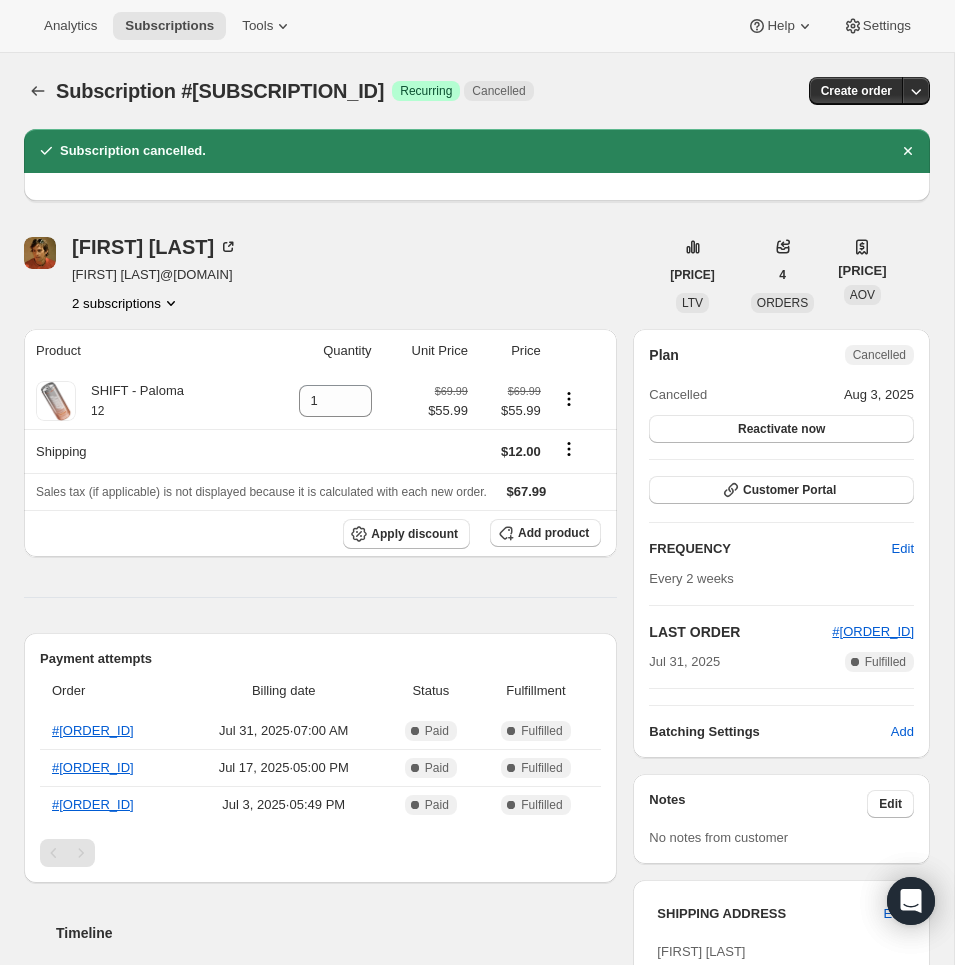 click on "[FIRST] [LAST] [FIRST] [LAST] [DOMAIN] 2 subscriptions [PRICE] LTV 4 ORDERS [PRICE] AOV Product Quantity Unit Price Price SHIFT - Paloma 12 1 [PRICE] [PRICE] [PRICE] [PRICE] Shipping [PRICE] Sales tax (if applicable) is not displayed because it is calculated with each new order.   [PRICE] Apply discount Add product Payment attempts Order Billing date Status Fulfillment #[ORDER_ID] [DATE]  ·  [TIME]  Complete Paid  Complete Fulfilled #[ORDER_ID] [DATE]  ·  [TIME]  Complete Paid  Complete Fulfilled #[ORDER_ID] [DATE]  ·  [TIME]  Complete Paid  Complete Fulfilled Timeline [DATE] [FIRST] [LAST] cancelled the subscription via Admin.  [TIME] Admin cancelled No details provided [DATE] [FIRST] [LAST] set next billing date to Thursday, [DATE] with "Skip" via Admin. [TIME] [DATE] Order processed successfully.  View order [TIME] [DATE] Subscription reminder email sent via Awtomic email. [TIME] [DATE] Next billing date set to  Thursday, [DATE]  on  Awtomic application .  [TIME]" at bounding box center [469, 915] 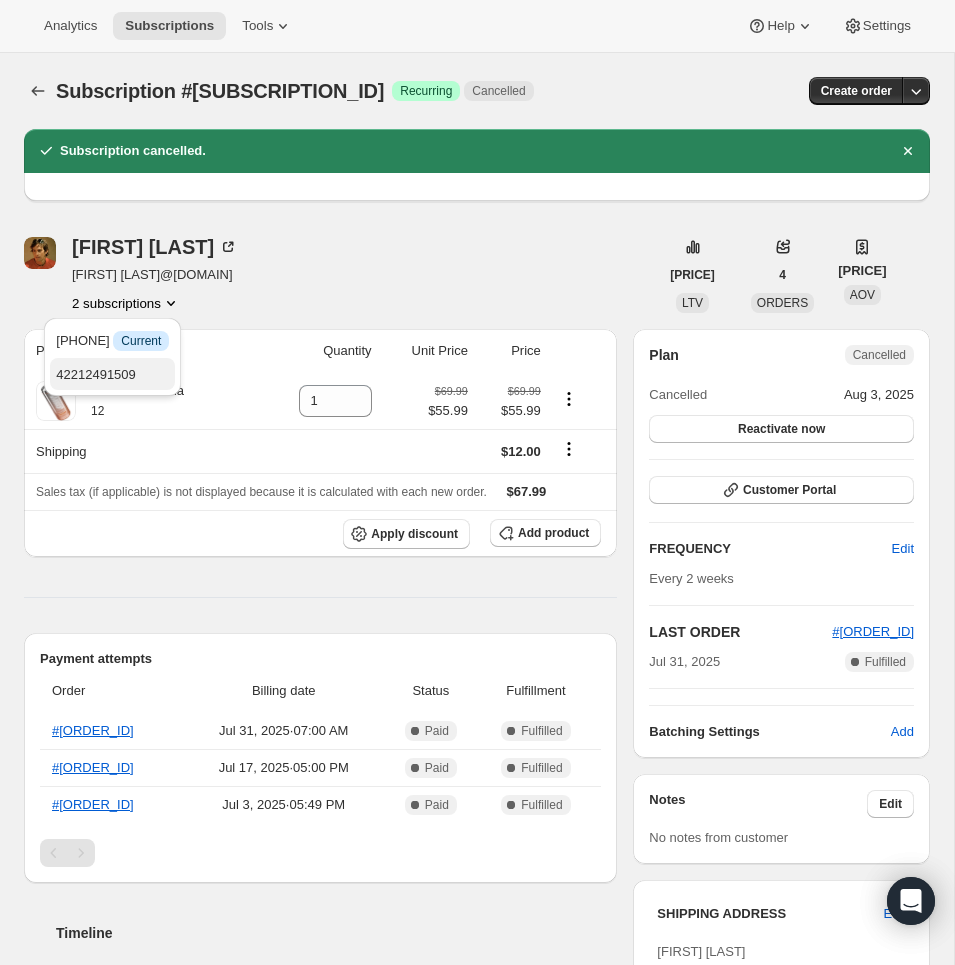 click on "42212491509" at bounding box center (96, 374) 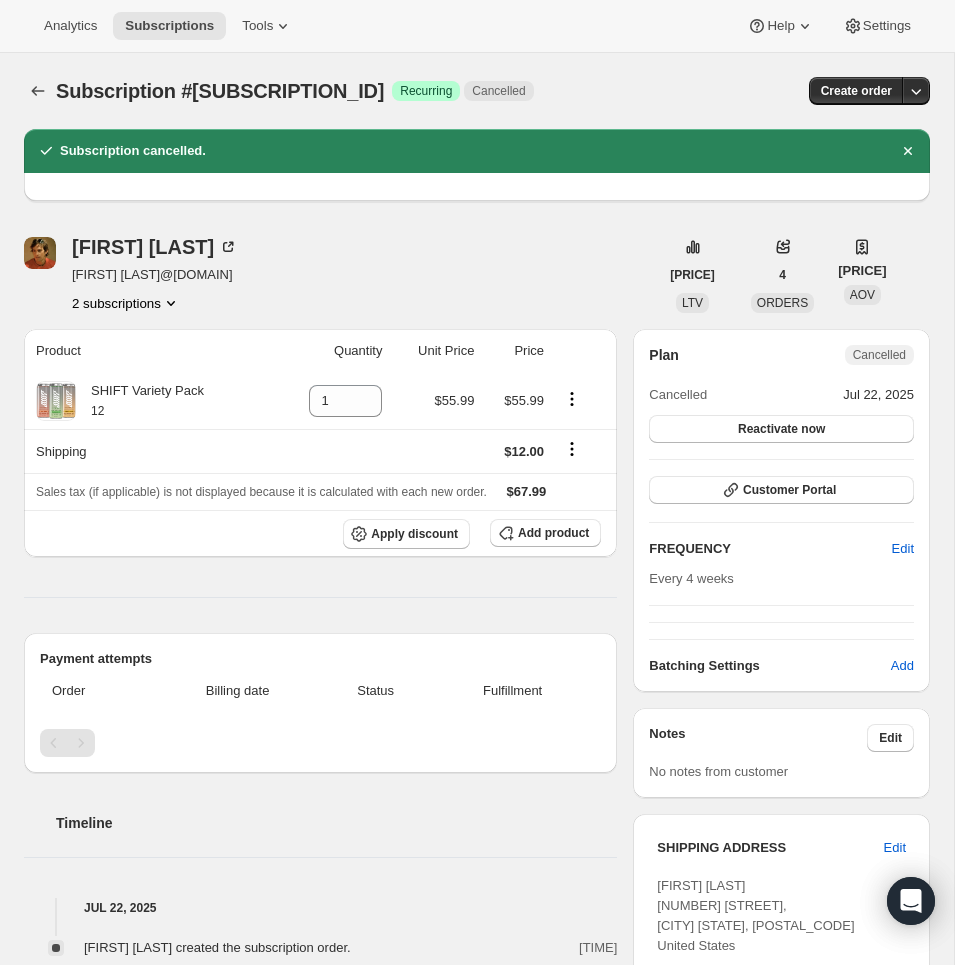 click on "2 subscriptions" at bounding box center (126, 303) 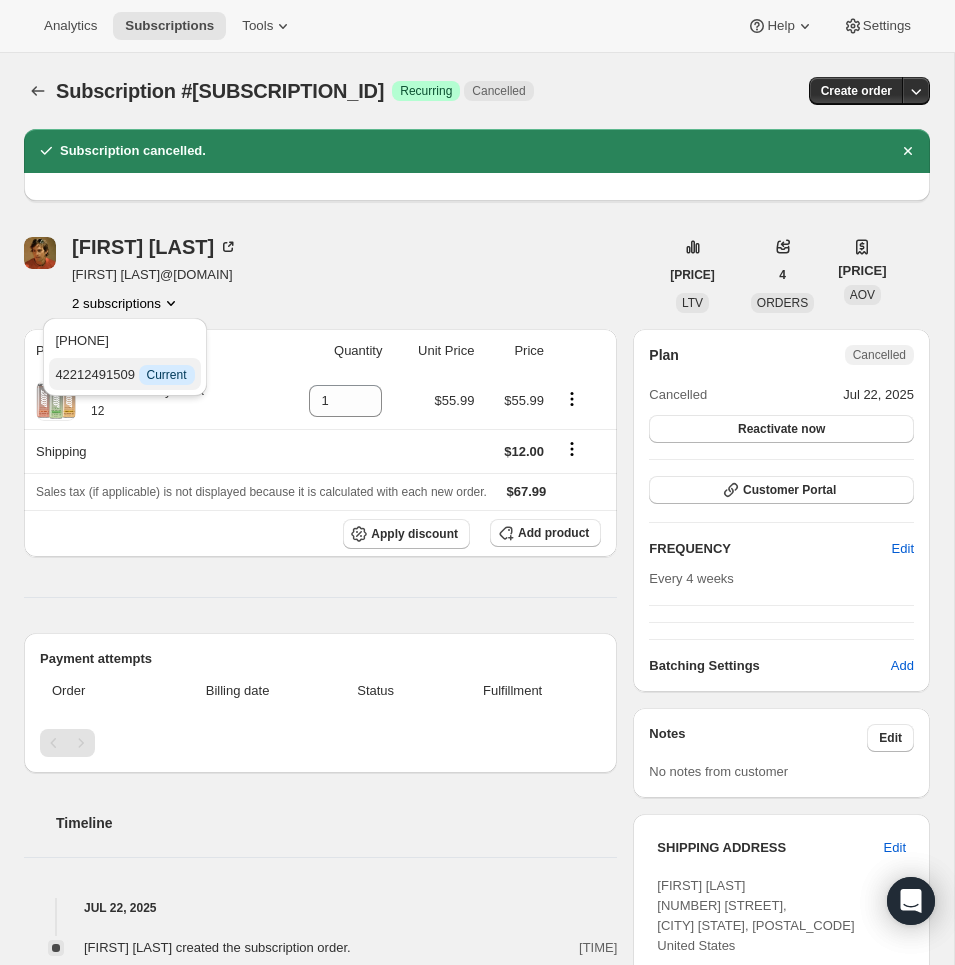 click on "[SUBSCRIPTION_ID]  Info  Current" at bounding box center [124, 374] 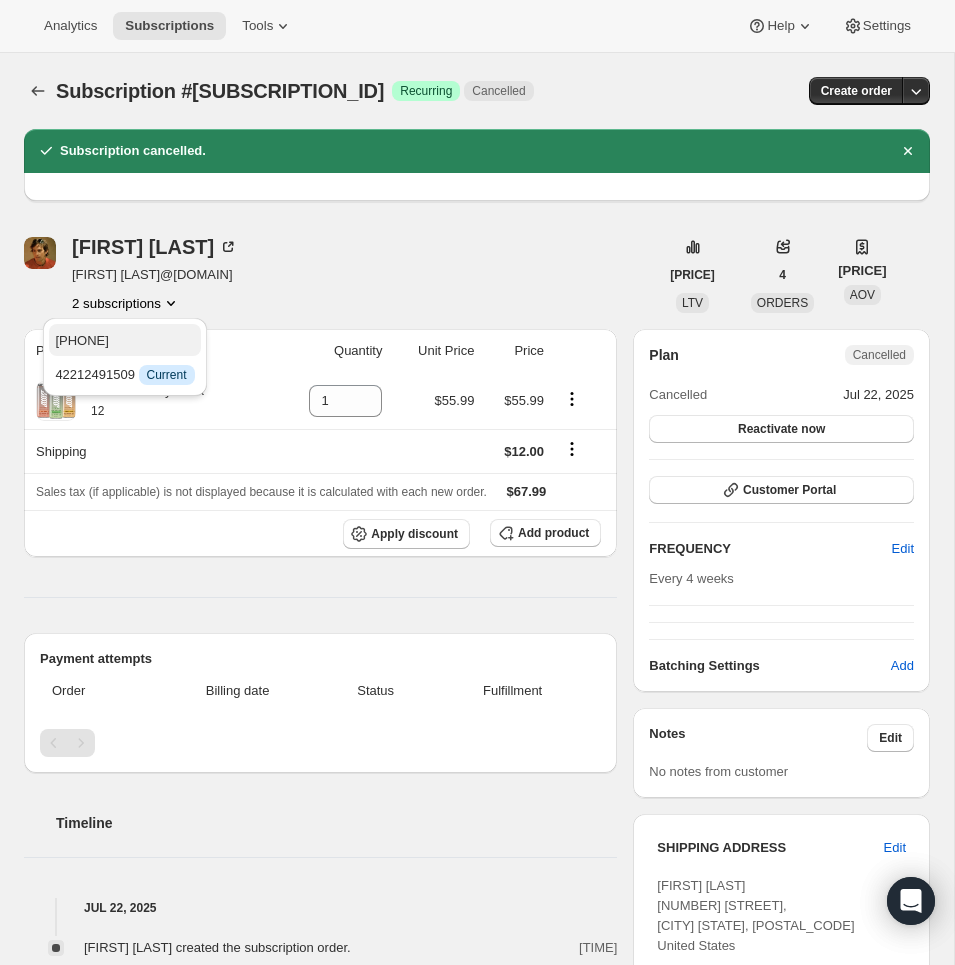 click on "[PHONE]" at bounding box center (124, 341) 